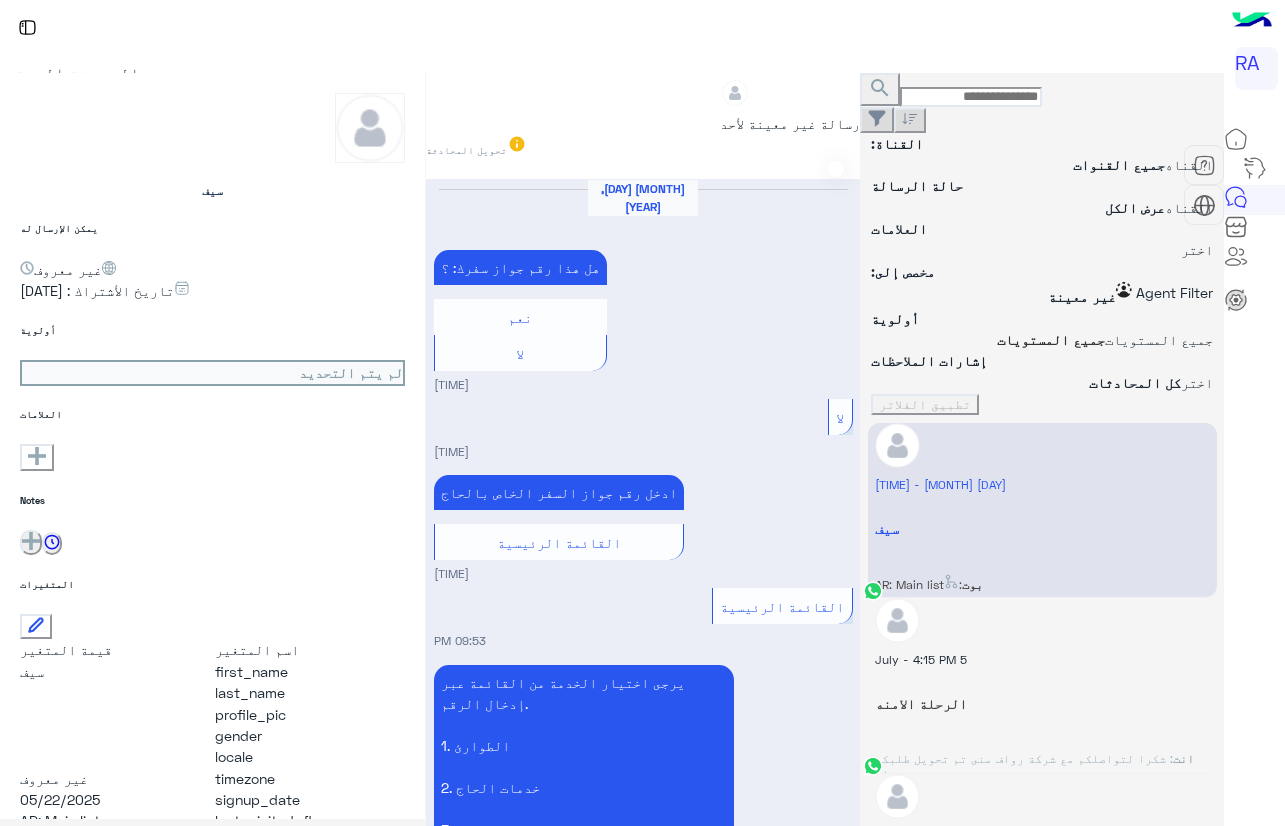 scroll, scrollTop: 0, scrollLeft: 0, axis: both 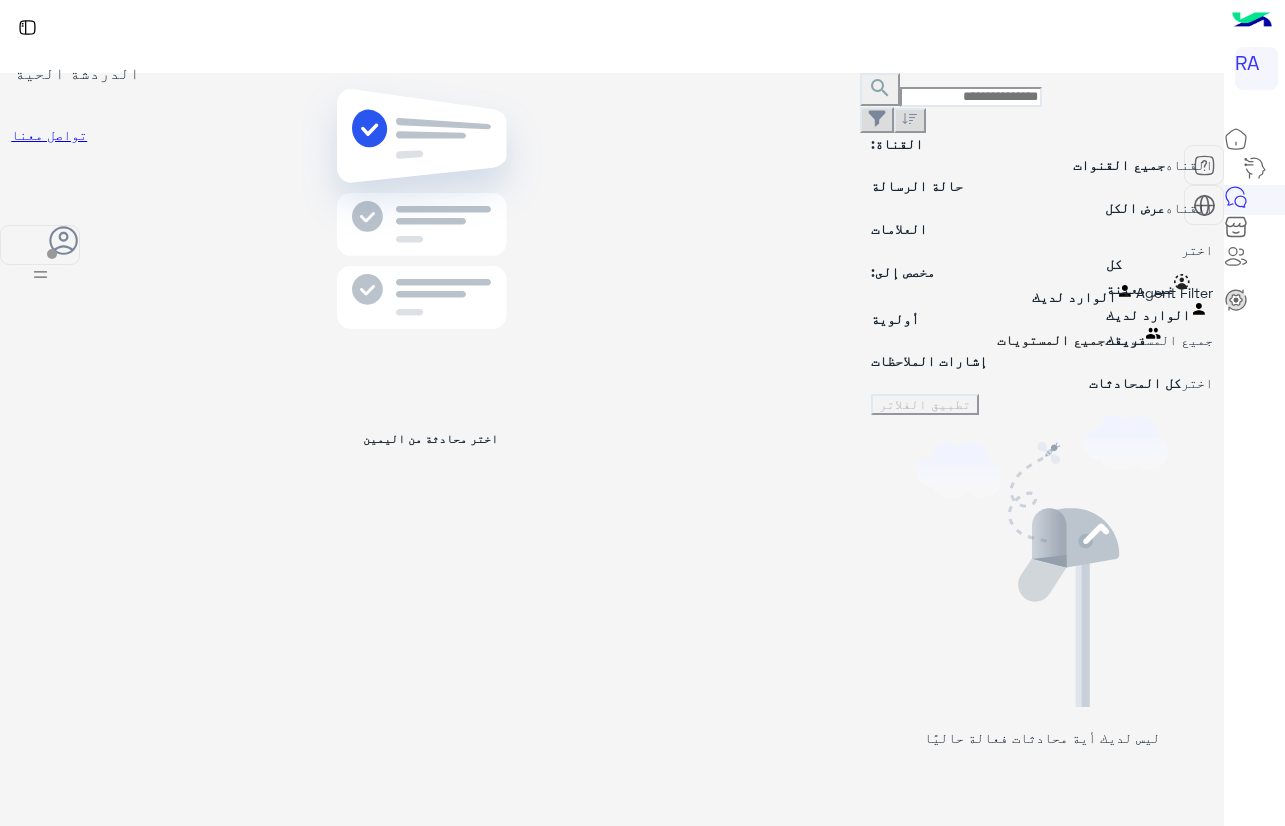drag, startPoint x: 1143, startPoint y: 224, endPoint x: 1147, endPoint y: 305, distance: 81.09871 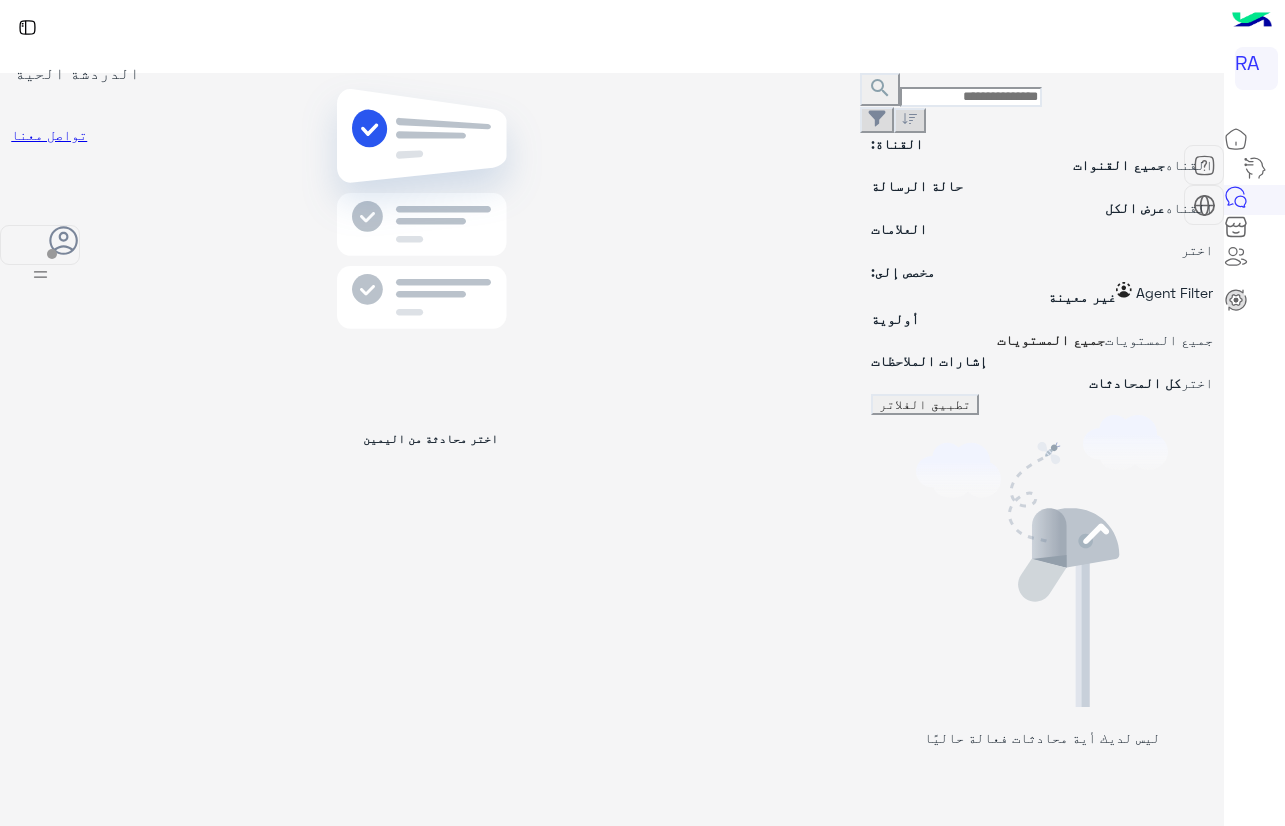 click on "تطبيق الفلاتر" at bounding box center [925, 404] 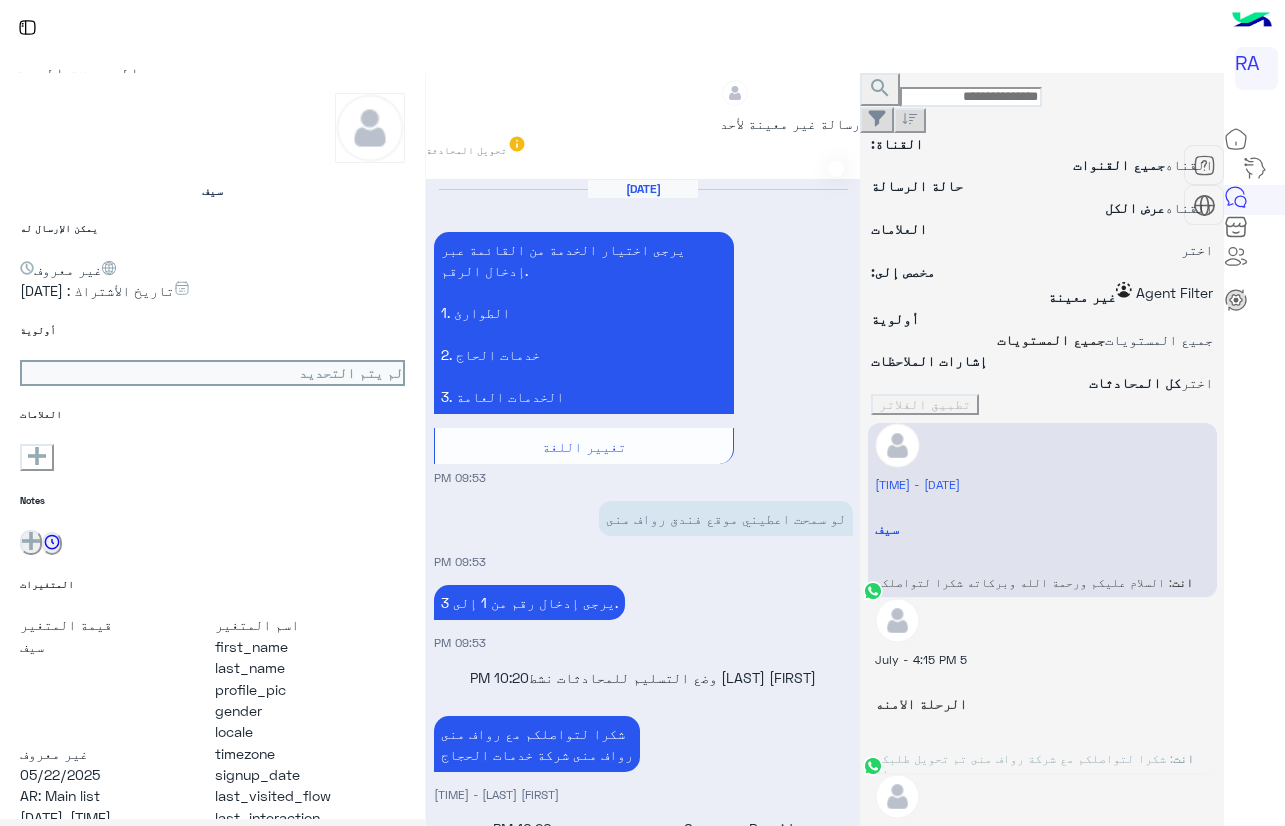 scroll, scrollTop: 1247, scrollLeft: 0, axis: vertical 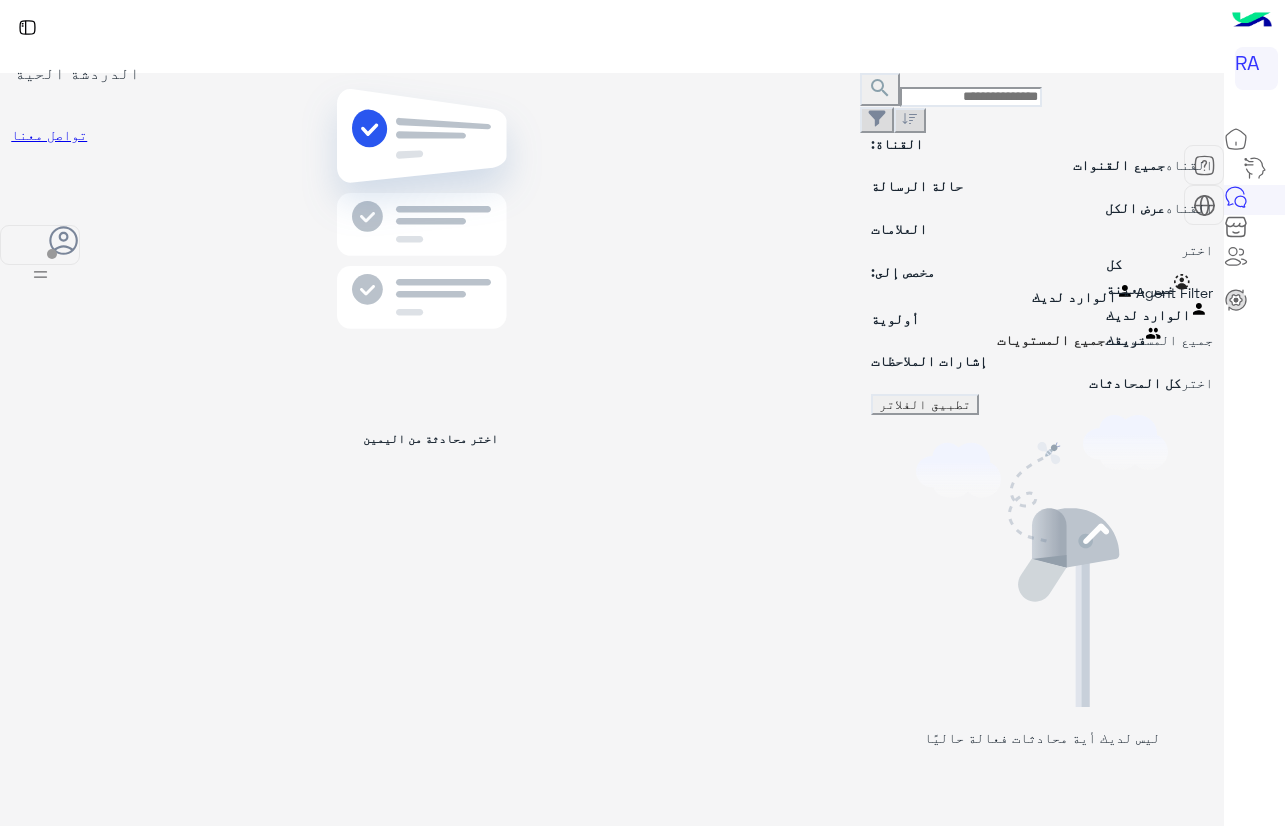 drag, startPoint x: 1200, startPoint y: 245, endPoint x: 1165, endPoint y: 319, distance: 81.859634 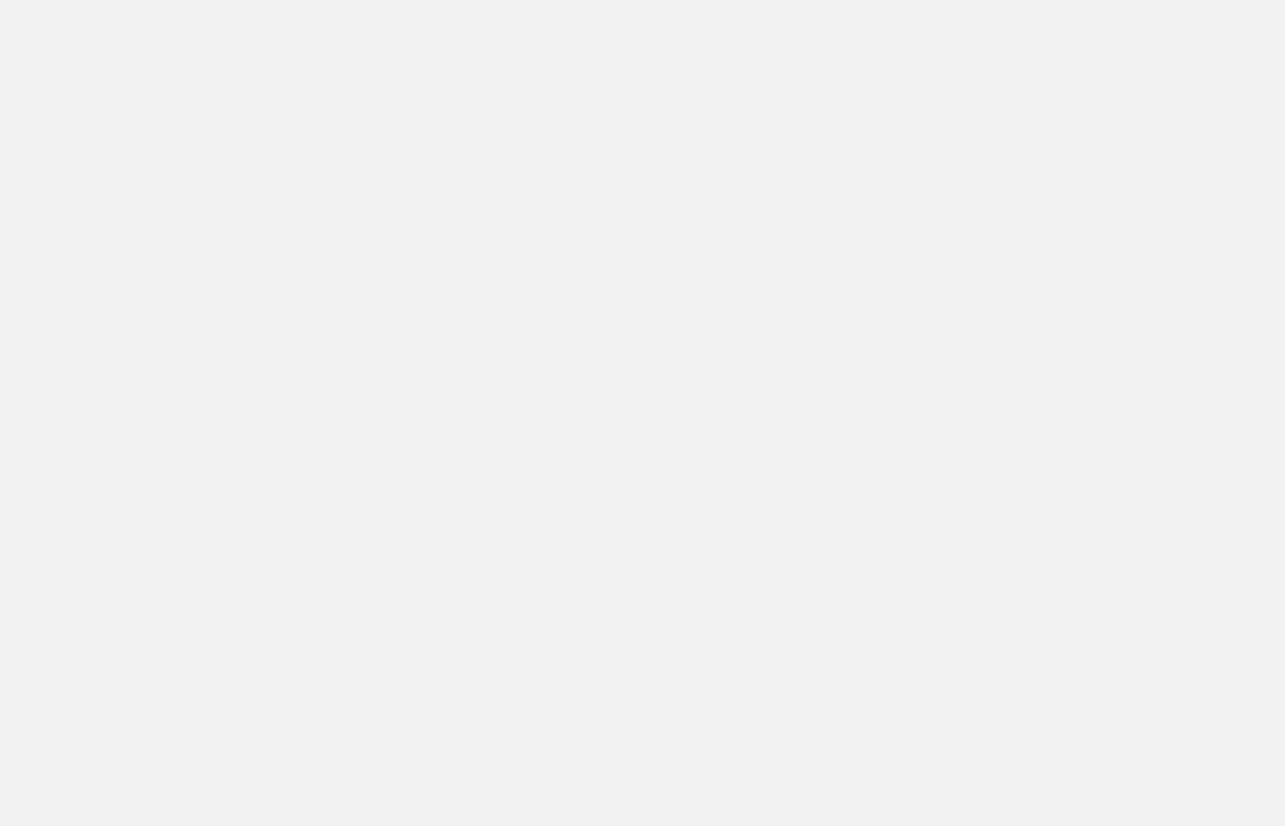 scroll, scrollTop: 0, scrollLeft: 0, axis: both 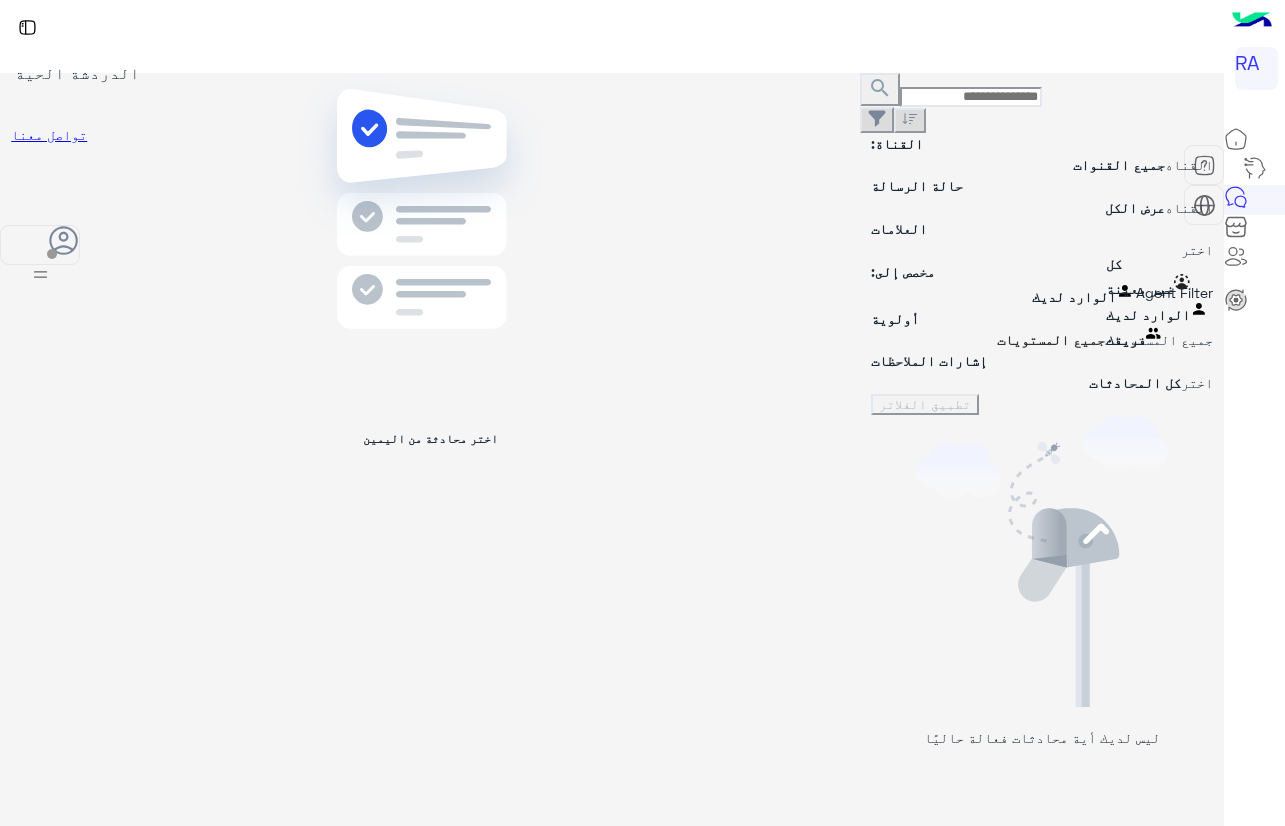 drag, startPoint x: 1147, startPoint y: 222, endPoint x: 1152, endPoint y: 316, distance: 94.13288 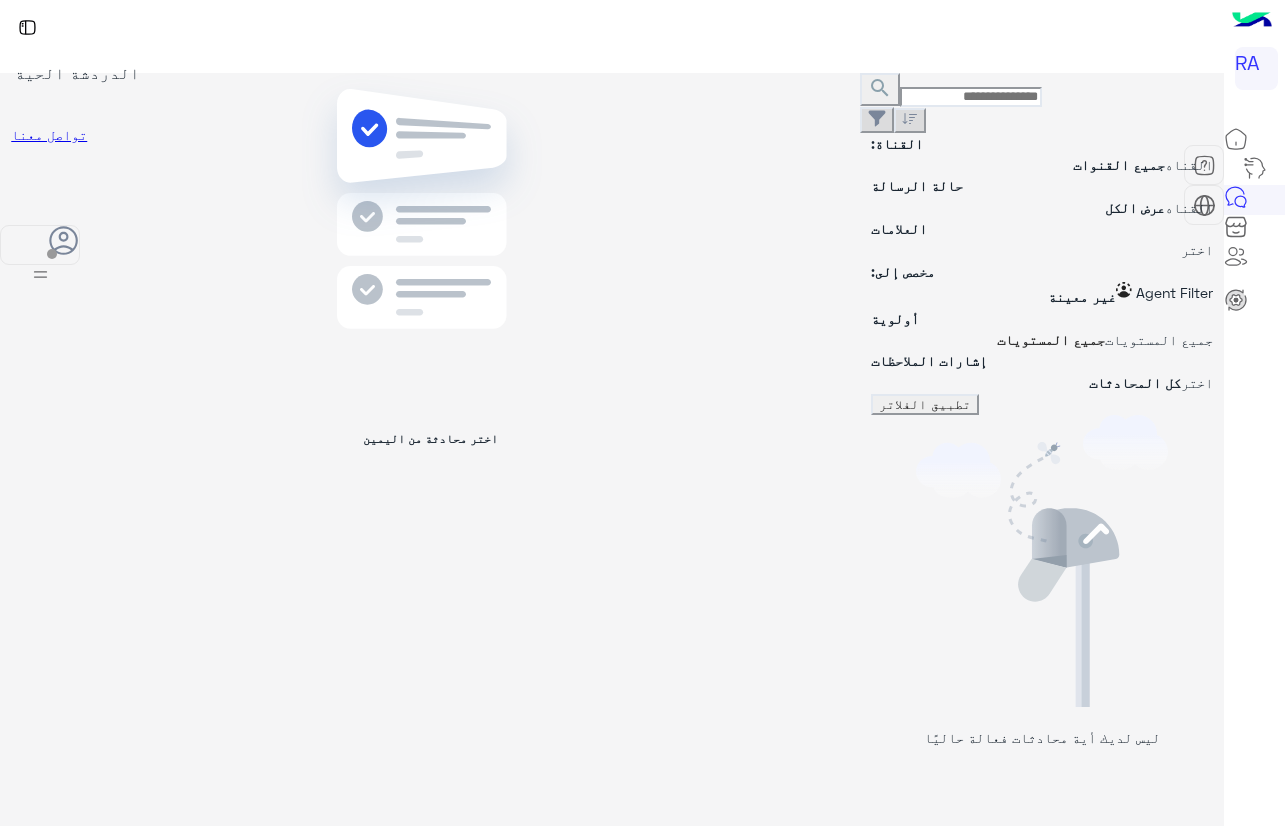 click on "تطبيق الفلاتر" at bounding box center (925, 404) 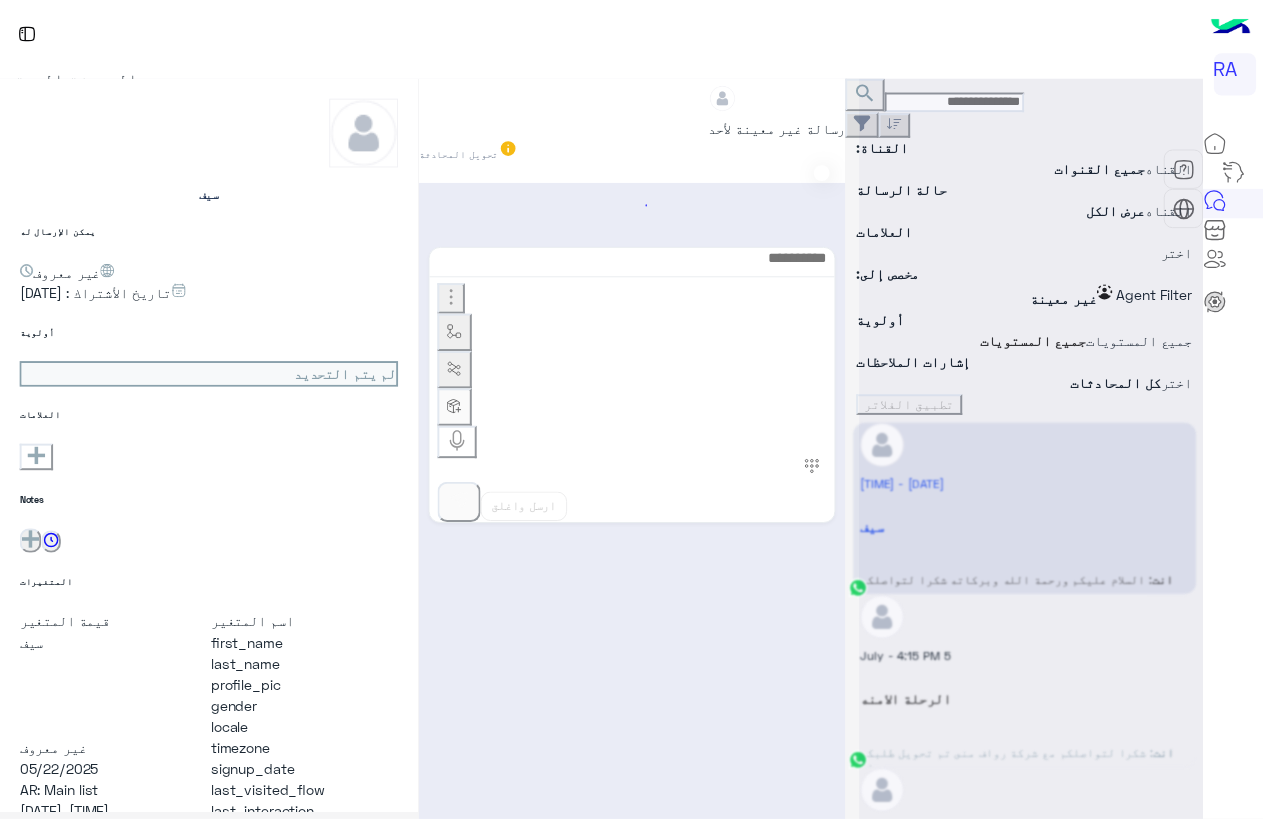 scroll, scrollTop: 1247, scrollLeft: 0, axis: vertical 